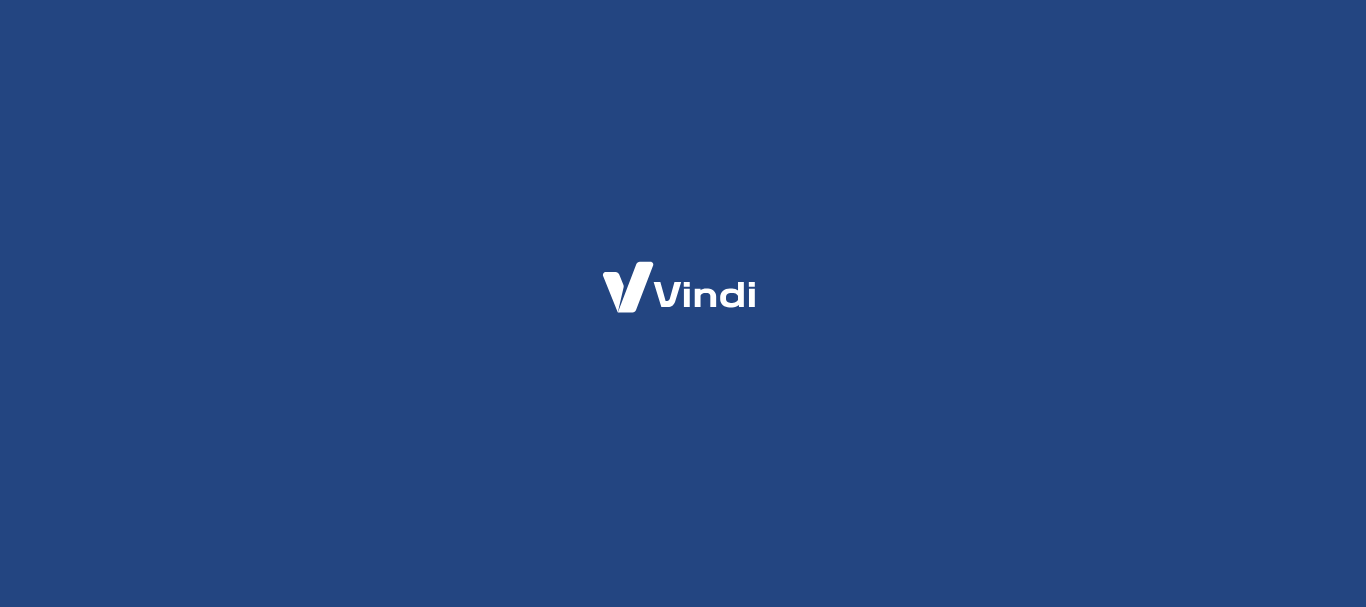 scroll, scrollTop: 0, scrollLeft: 0, axis: both 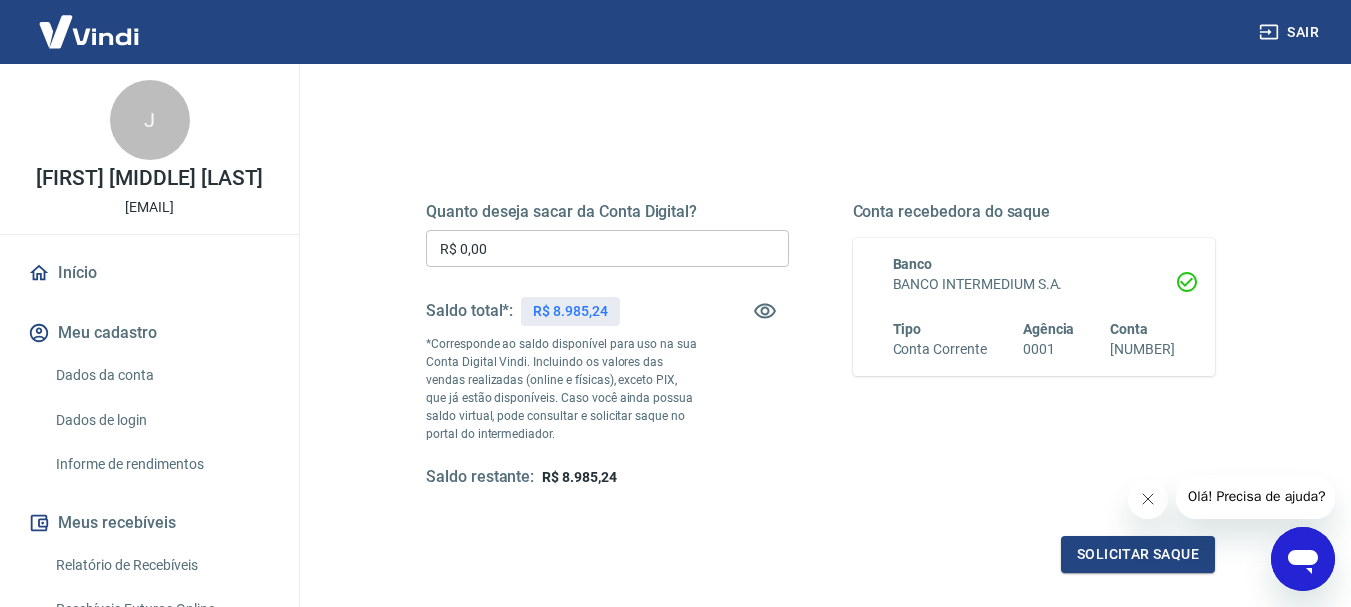 click on "R$ 0,00" at bounding box center (607, 248) 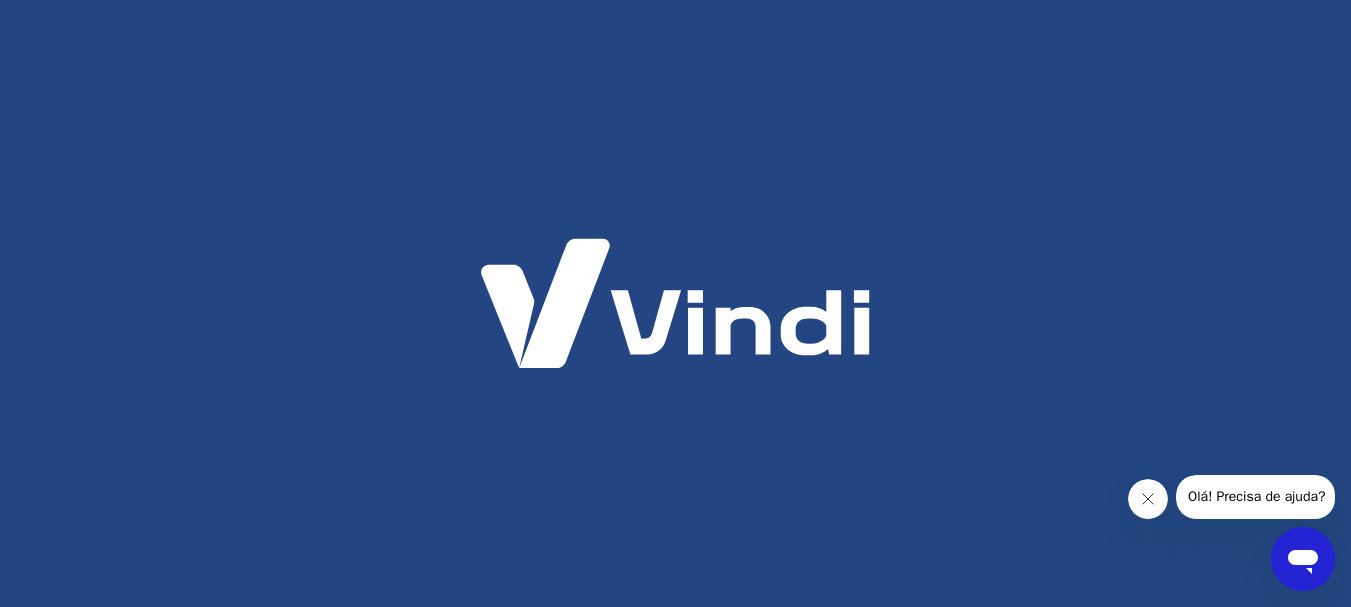 scroll, scrollTop: 0, scrollLeft: 0, axis: both 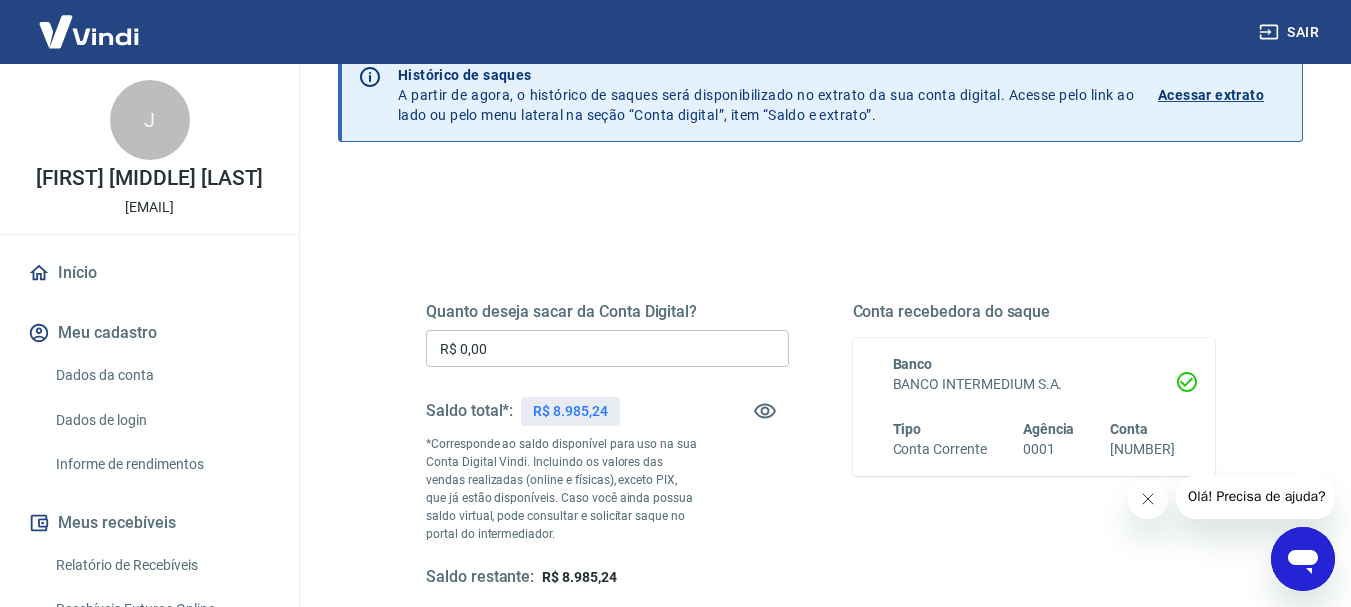 click on "R$ 0,00" at bounding box center (607, 348) 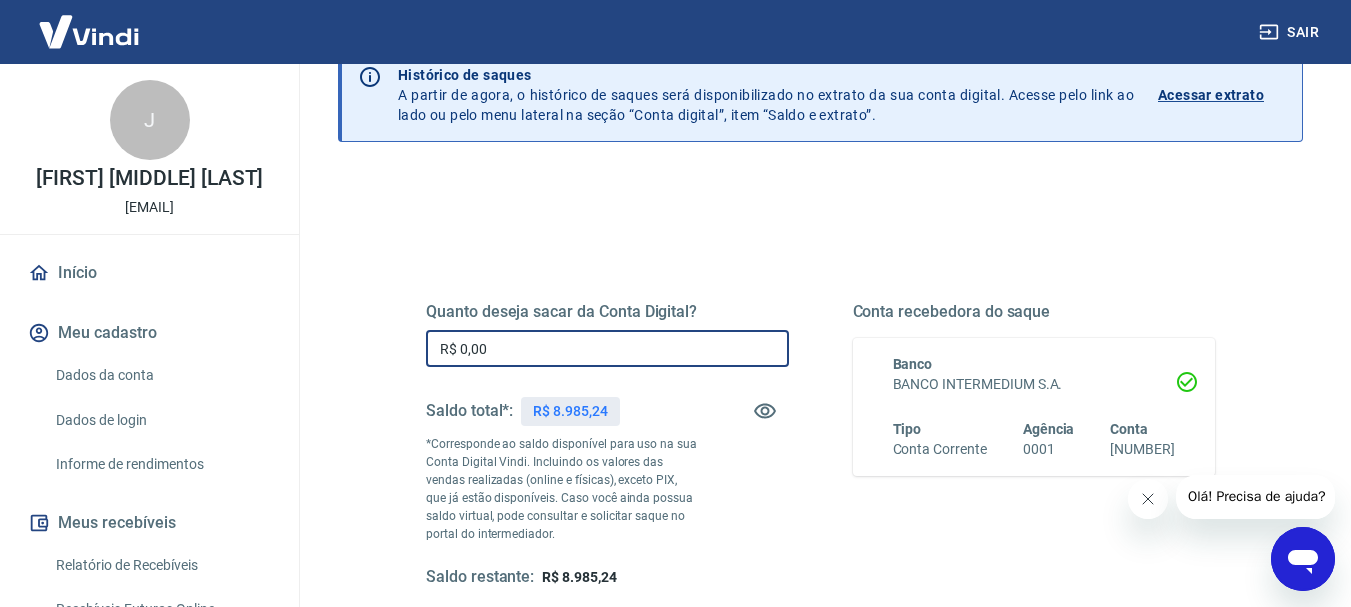 scroll, scrollTop: 0, scrollLeft: 0, axis: both 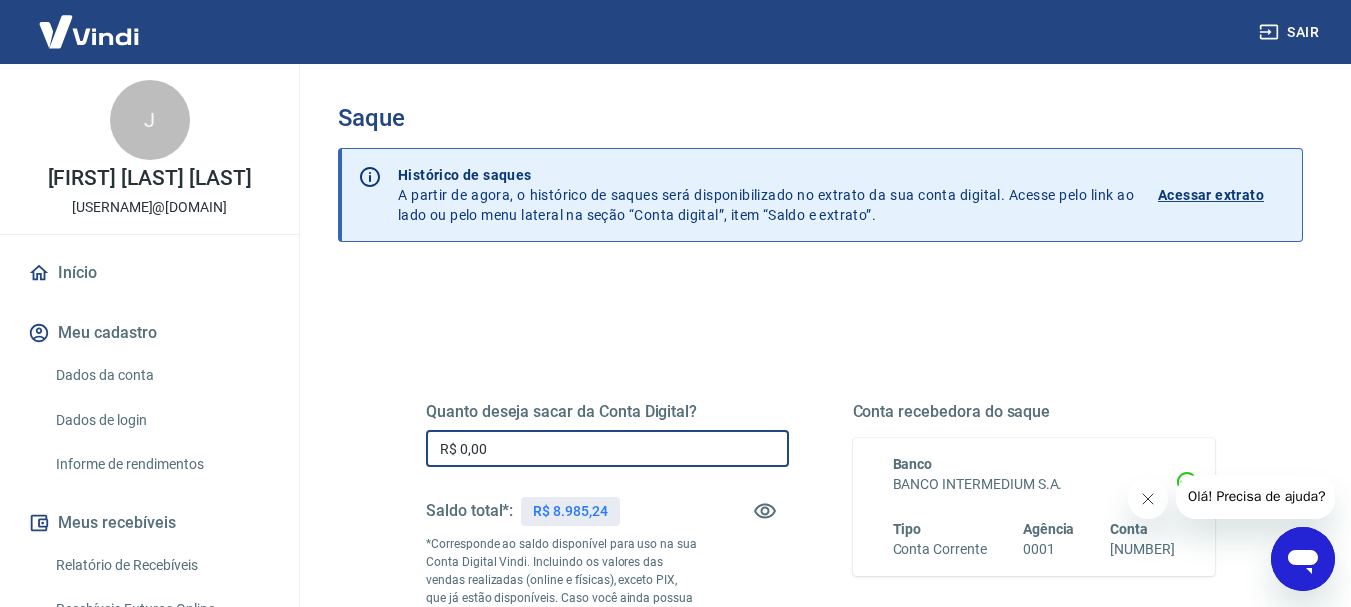 click on "R$ 0,00" at bounding box center [607, 448] 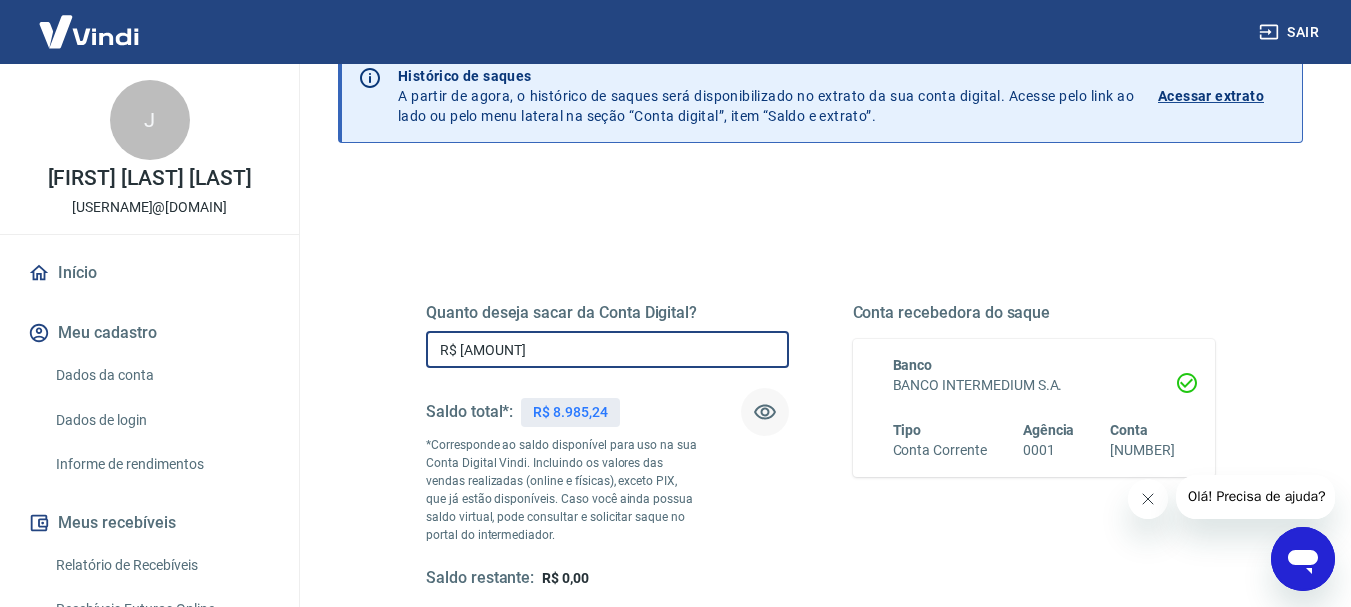 scroll, scrollTop: 100, scrollLeft: 0, axis: vertical 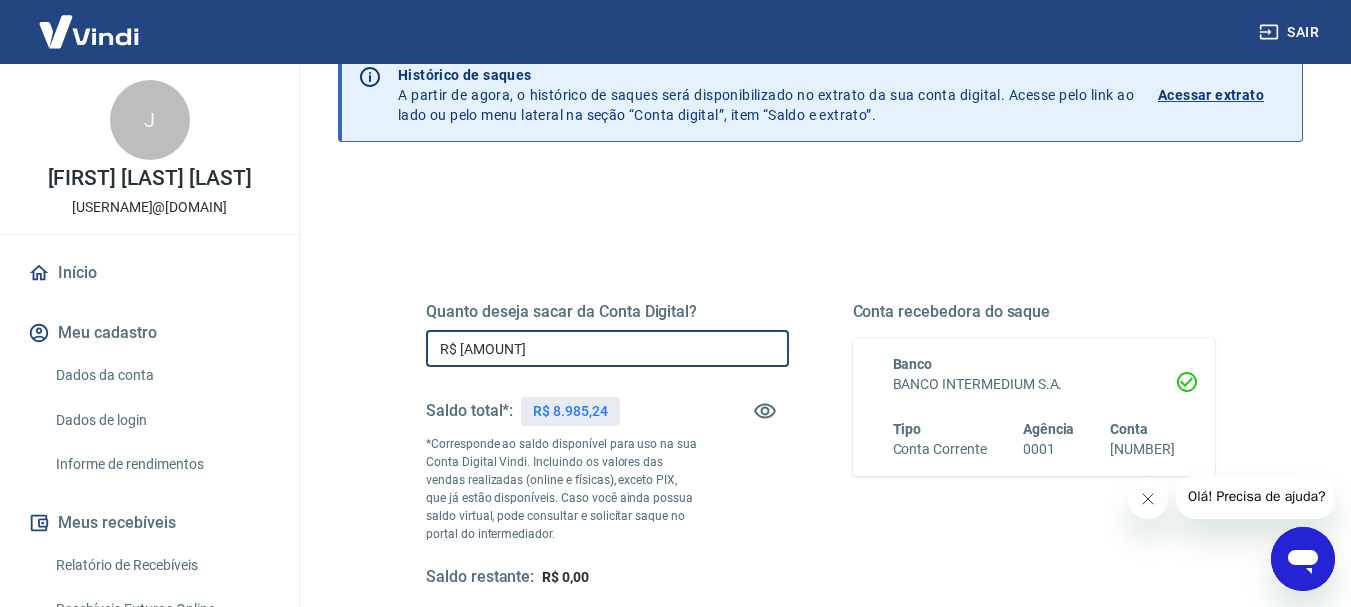 type on "R$ 8.985,24" 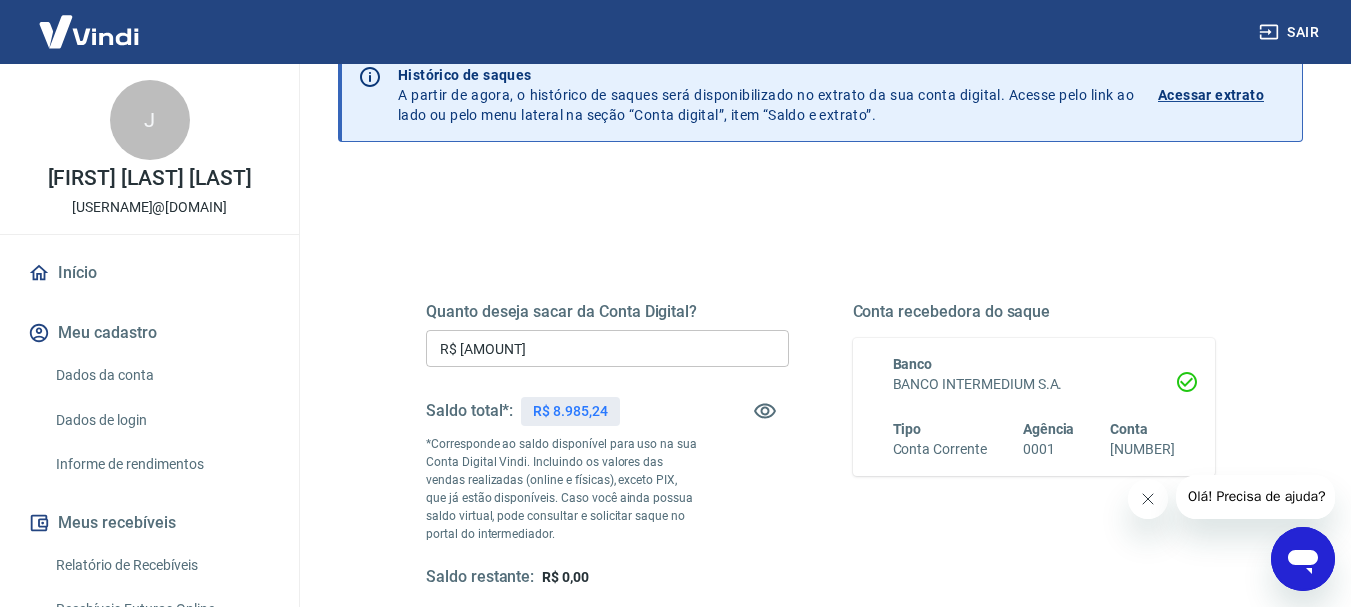 click on "Quanto deseja sacar da Conta Digital? R$ 8.985,24 ​ Saldo total*: R$ 8.985,24 *Corresponde ao saldo disponível para uso na sua Conta Digital Vindi. Incluindo os valores das vendas realizadas (online e físicas), exceto PIX, que já estão disponíveis. Caso você ainda possua saldo virtual, pode consultar e solicitar saque no portal do intermediador. Saldo restante: R$ 0,00 Conta recebedora do saque Banco BANCO INTERMEDIUM S.A. Tipo Conta Corrente Agência 0001 Conta 36266792-6" at bounding box center [820, 445] 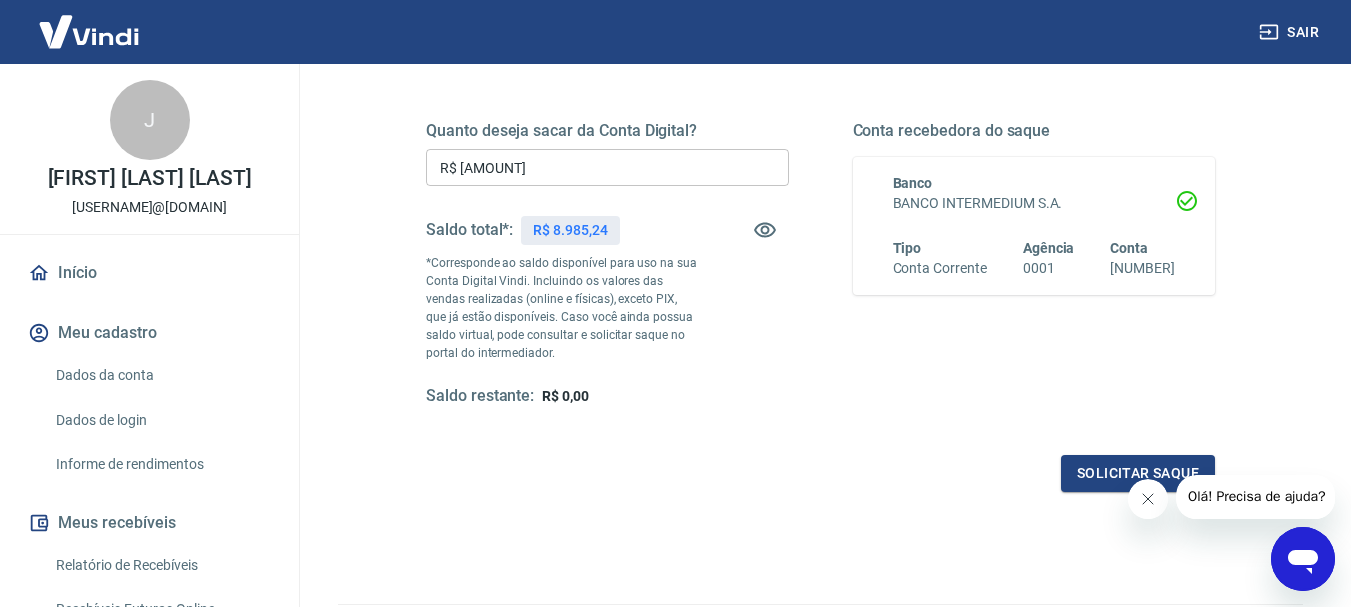 scroll, scrollTop: 400, scrollLeft: 0, axis: vertical 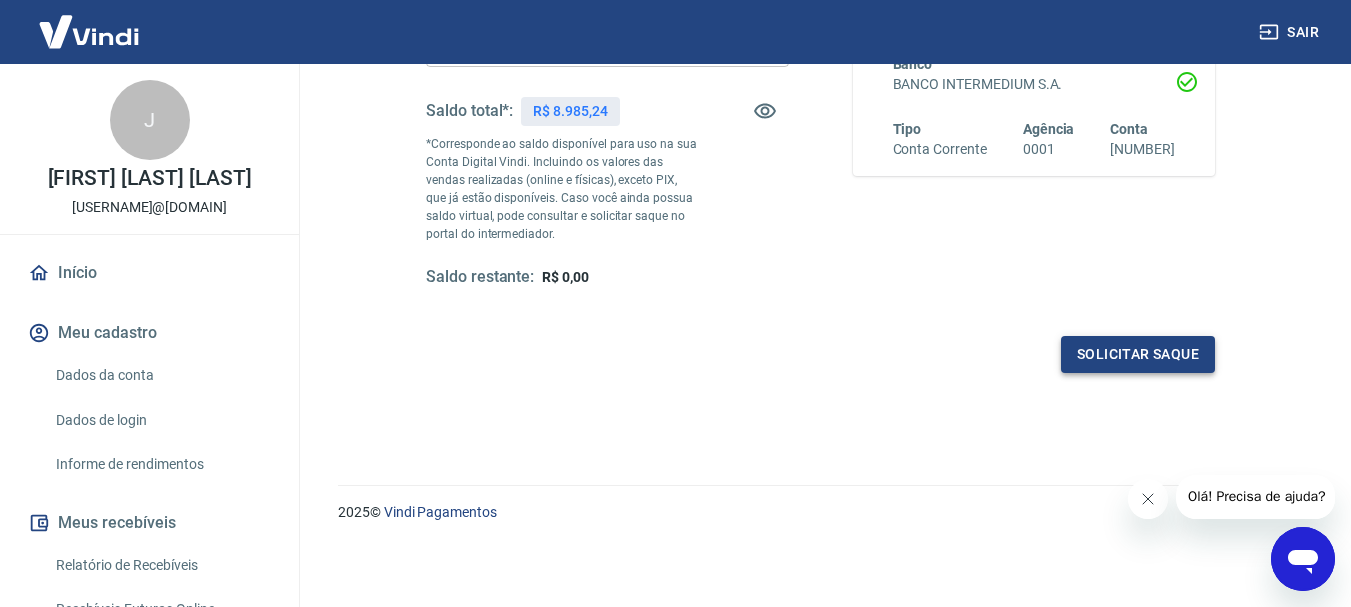 click on "Solicitar saque" at bounding box center [1138, 354] 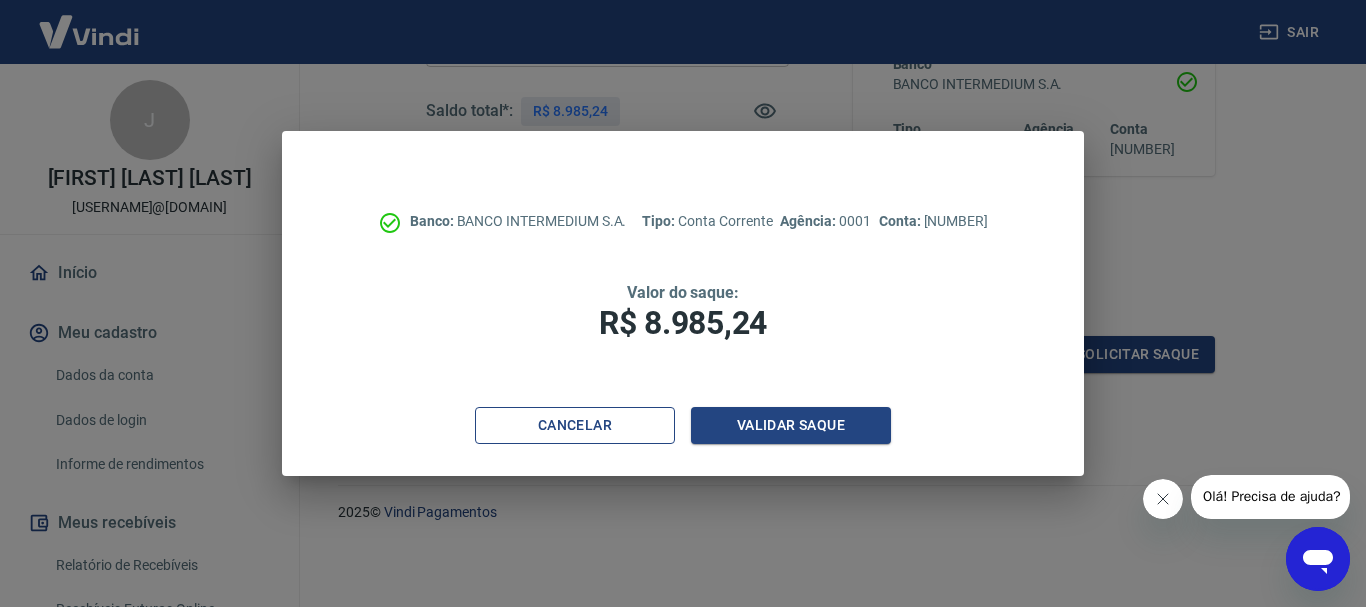 click on "Cancelar" at bounding box center [575, 425] 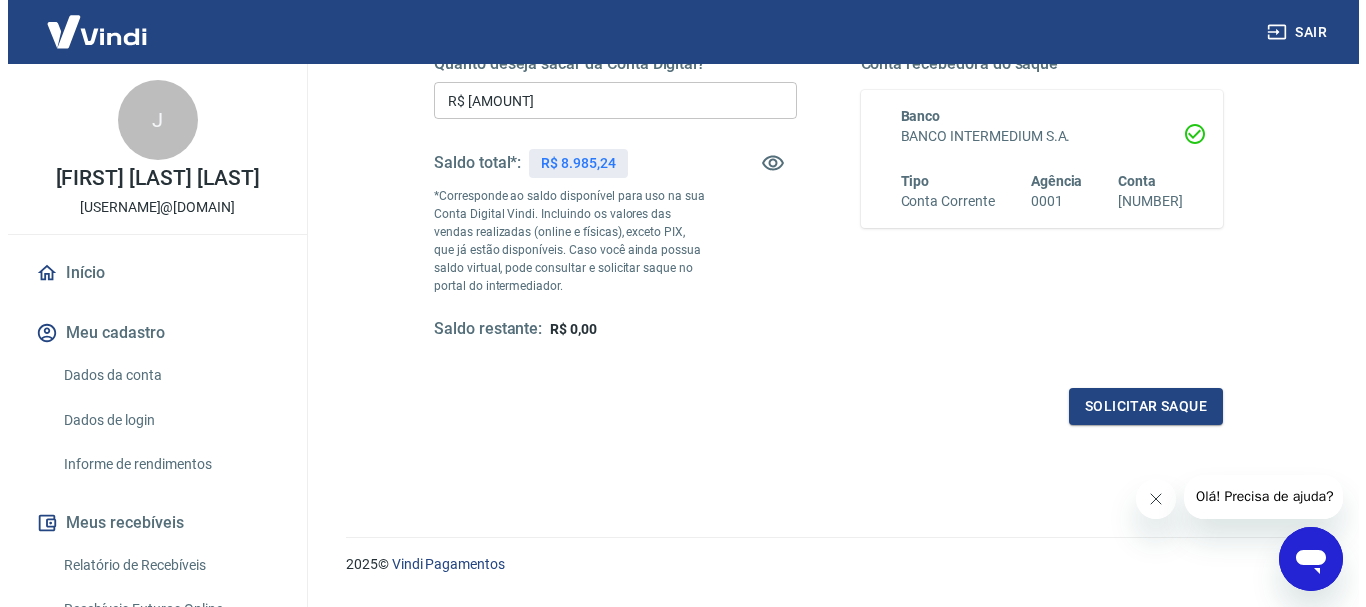scroll, scrollTop: 300, scrollLeft: 0, axis: vertical 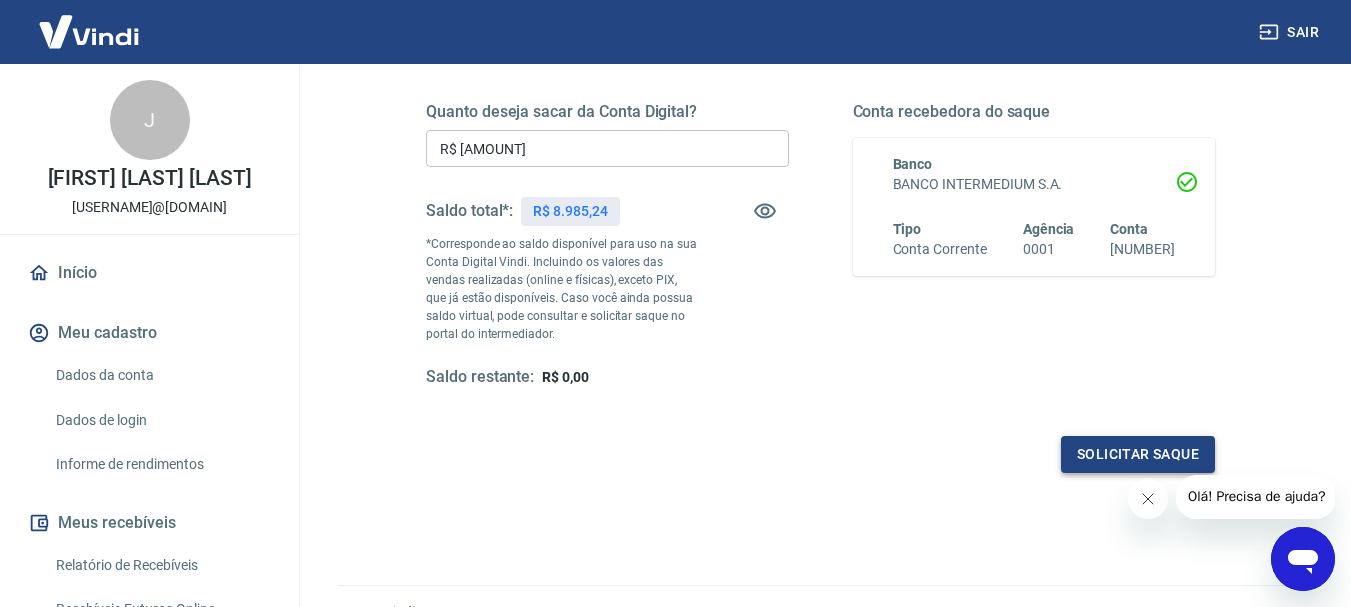 click on "Solicitar saque" at bounding box center (1138, 454) 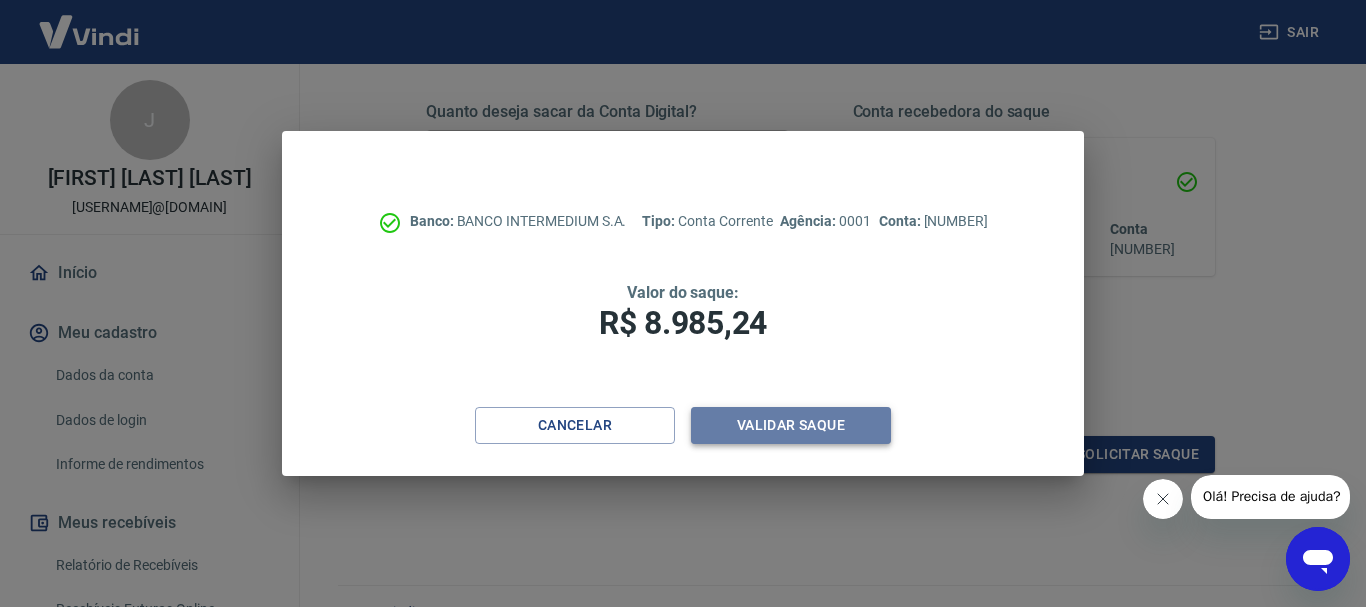 click on "Validar saque" at bounding box center [791, 425] 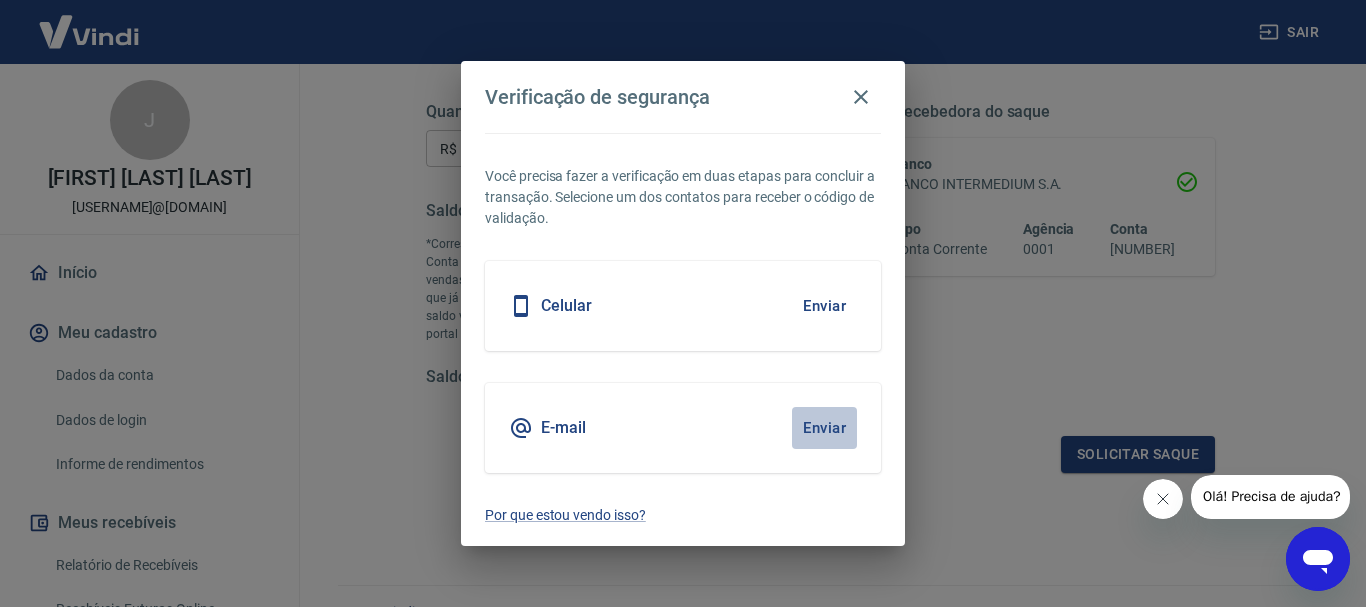 click on "Enviar" at bounding box center (824, 428) 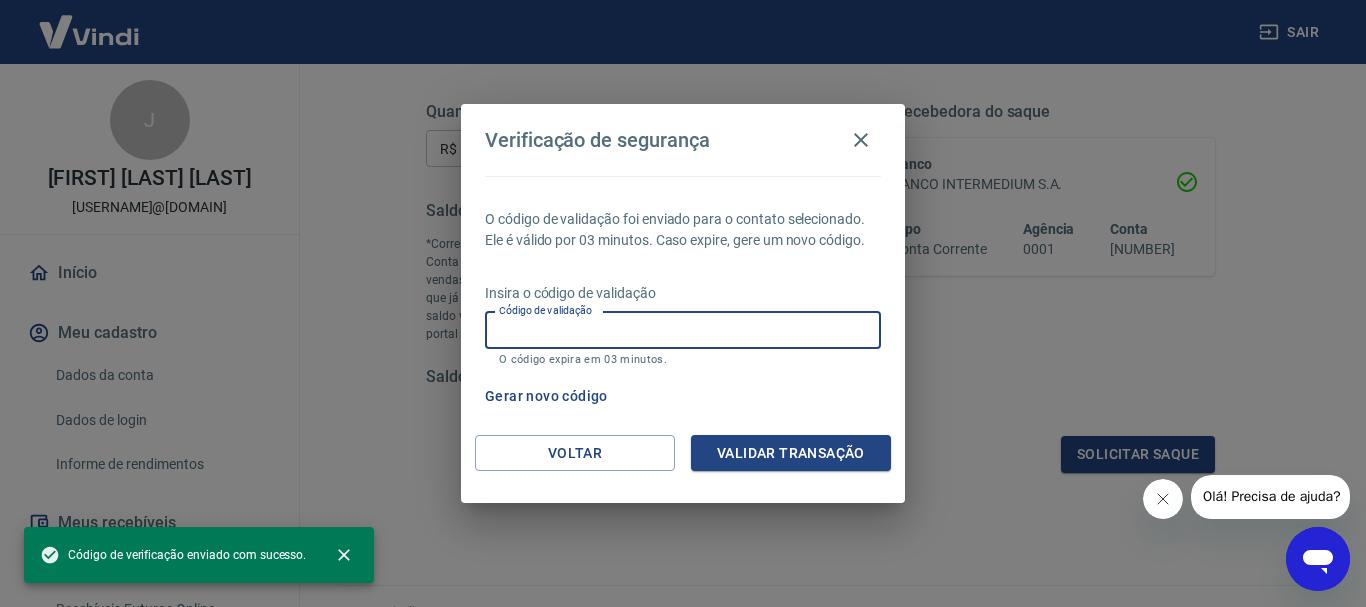 click on "Código de validação" at bounding box center [683, 330] 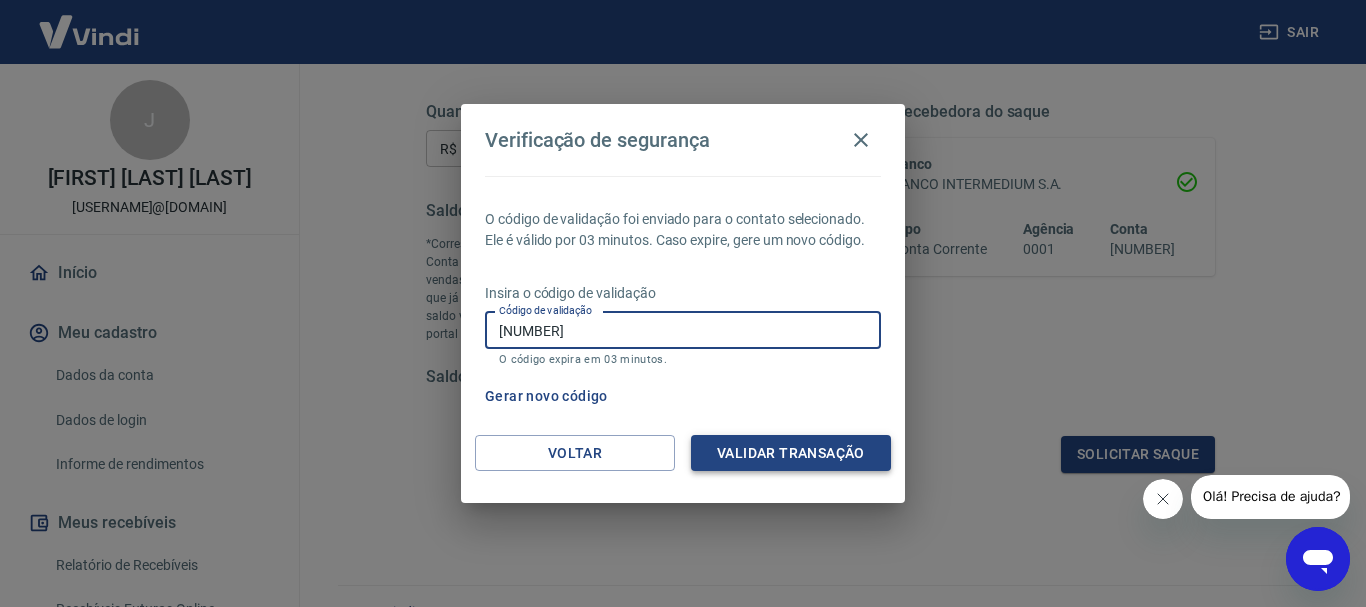 type on "416473" 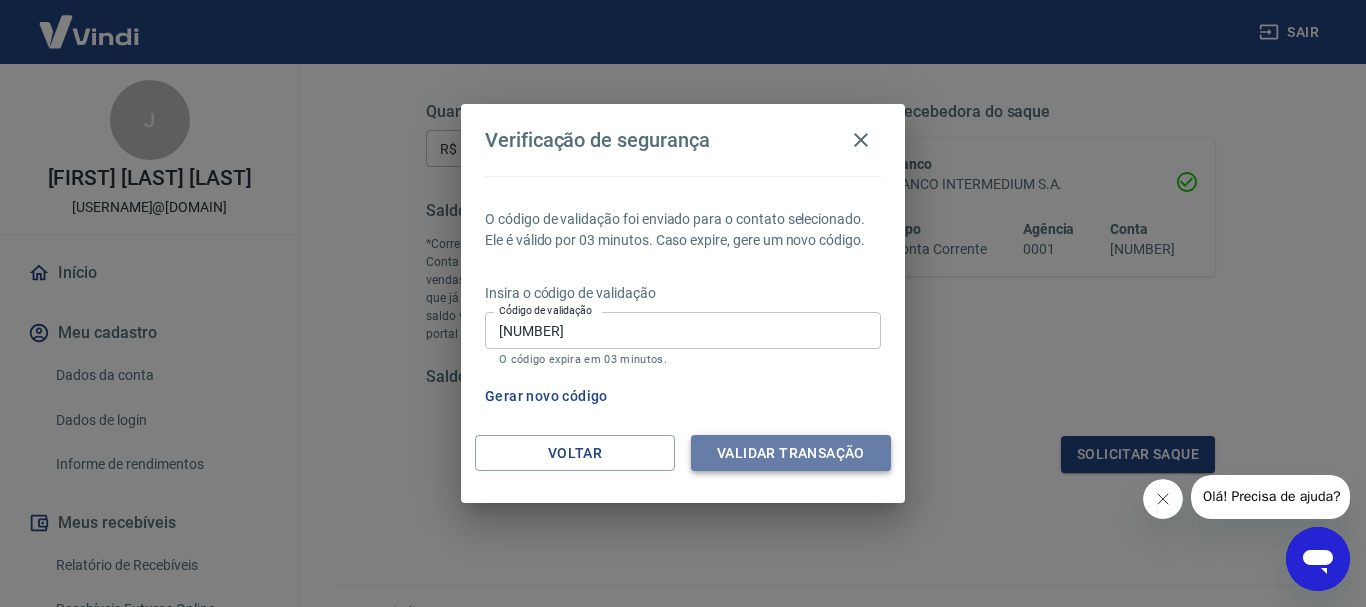 click on "Validar transação" at bounding box center [791, 453] 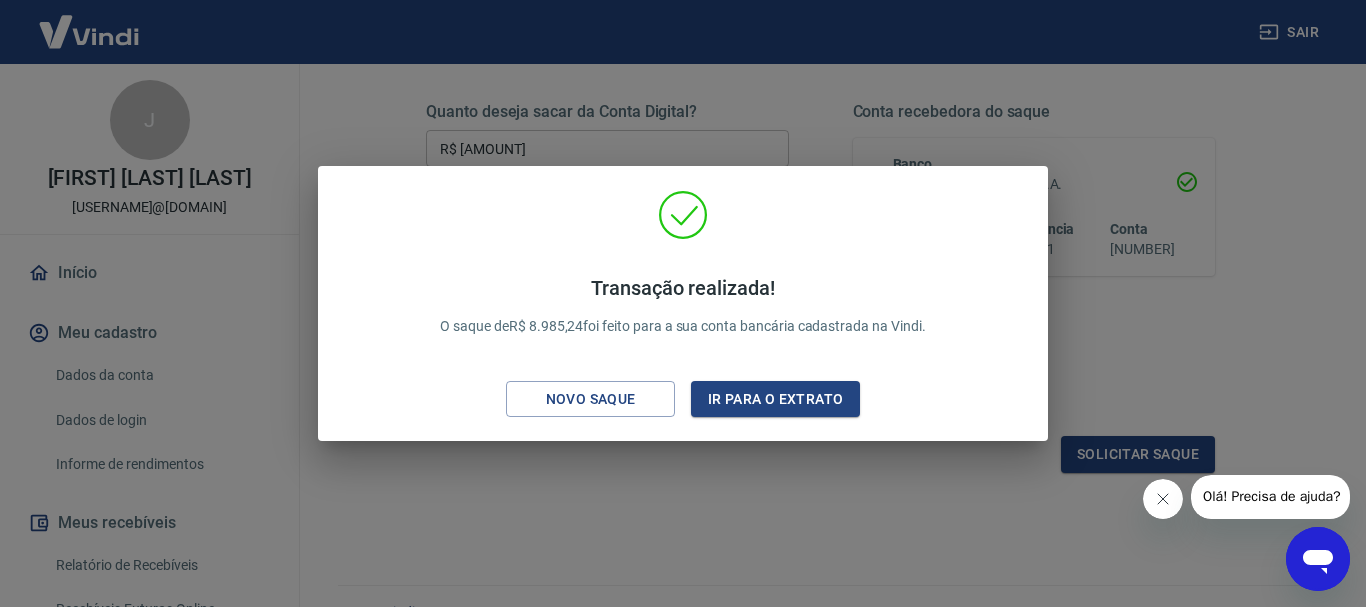 click on "Transação realizada! O saque de  R$ 8.985,24  foi feito para a sua conta bancária cadastrada na Vindi. Novo saque Ir para o extrato" at bounding box center [683, 303] 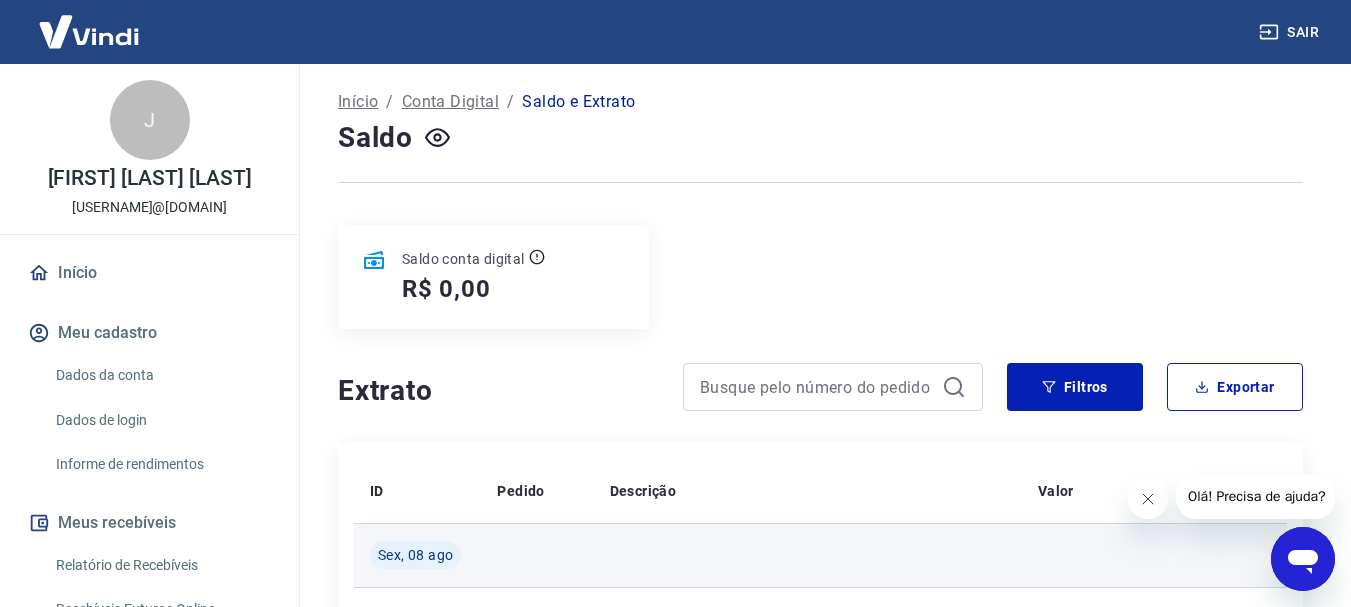scroll, scrollTop: 0, scrollLeft: 0, axis: both 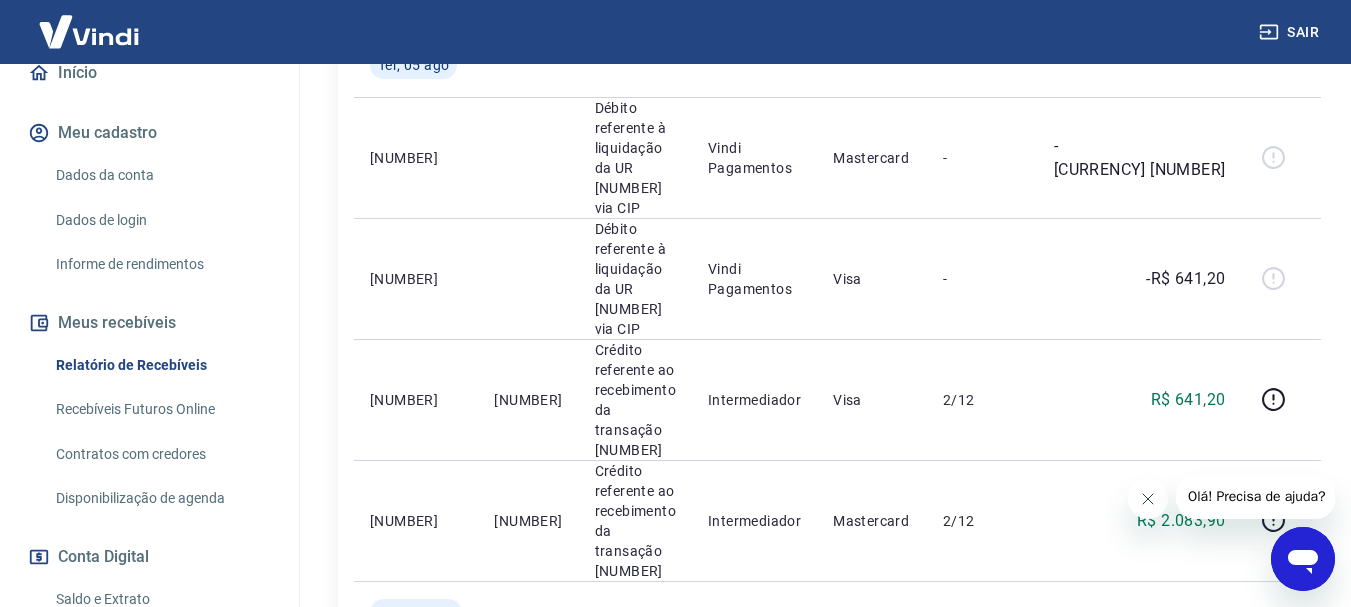 click on "Recebíveis Futuros Online" at bounding box center [161, 409] 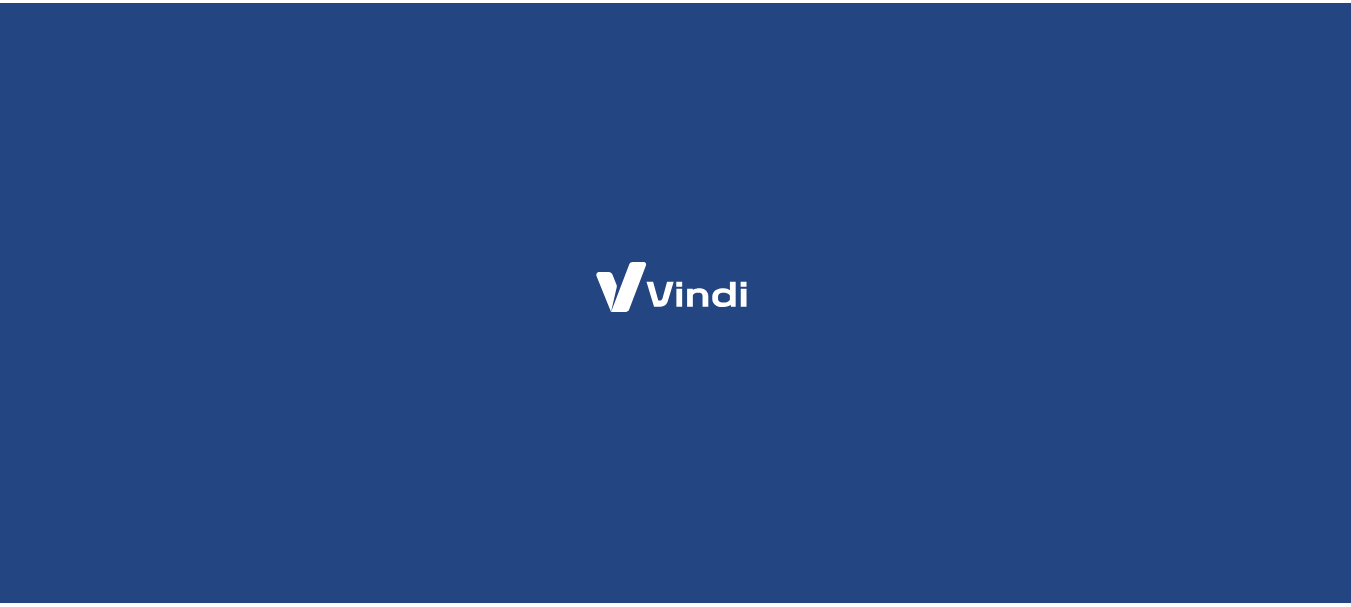scroll, scrollTop: 0, scrollLeft: 0, axis: both 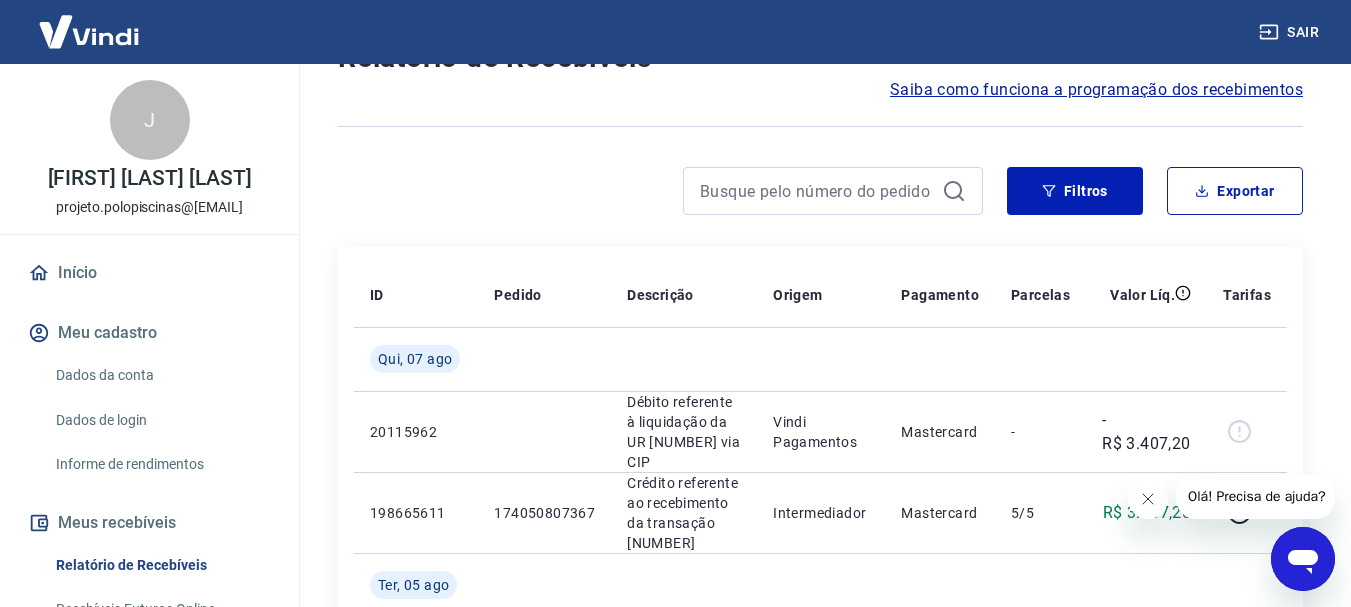 drag, startPoint x: 148, startPoint y: 481, endPoint x: 26, endPoint y: 478, distance: 122.03688 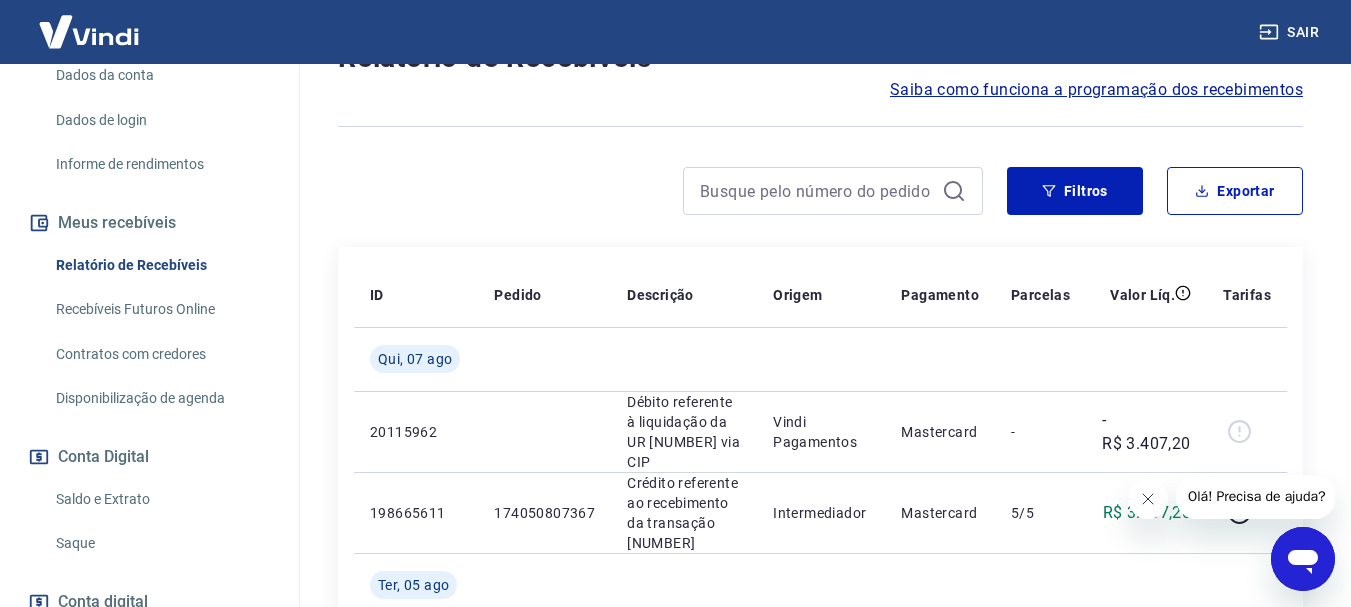click on "Relatório de Recebíveis" at bounding box center [161, 265] 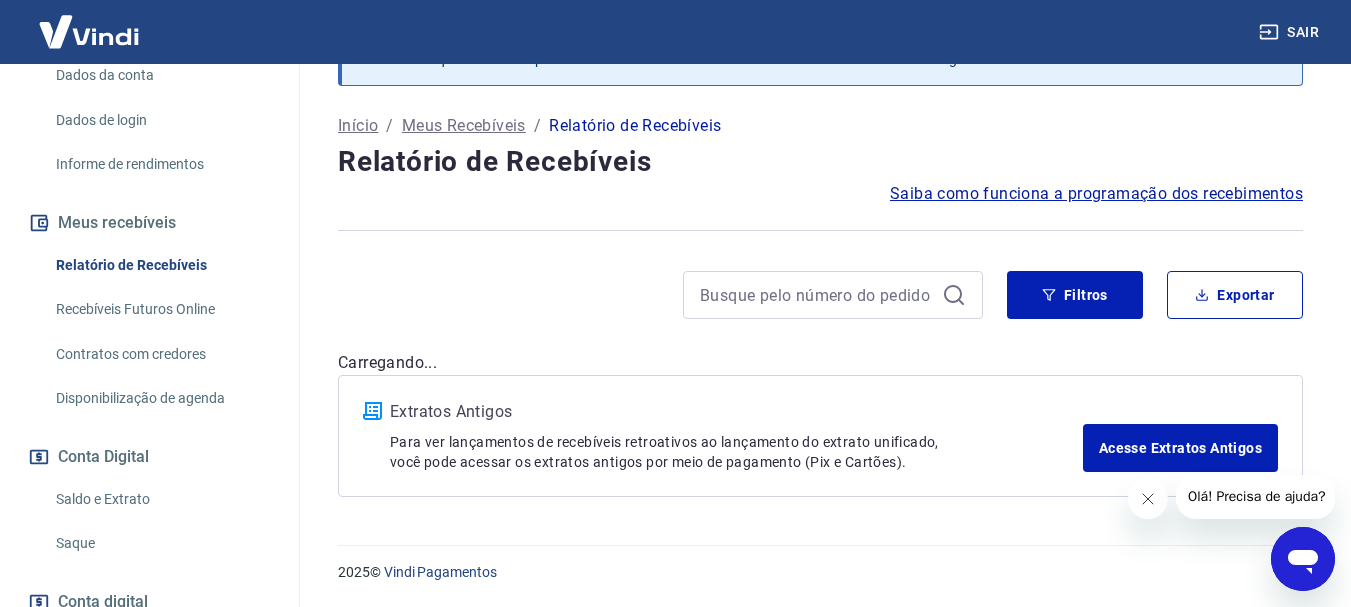 click on "Relatório de Recebíveis" at bounding box center (161, 265) 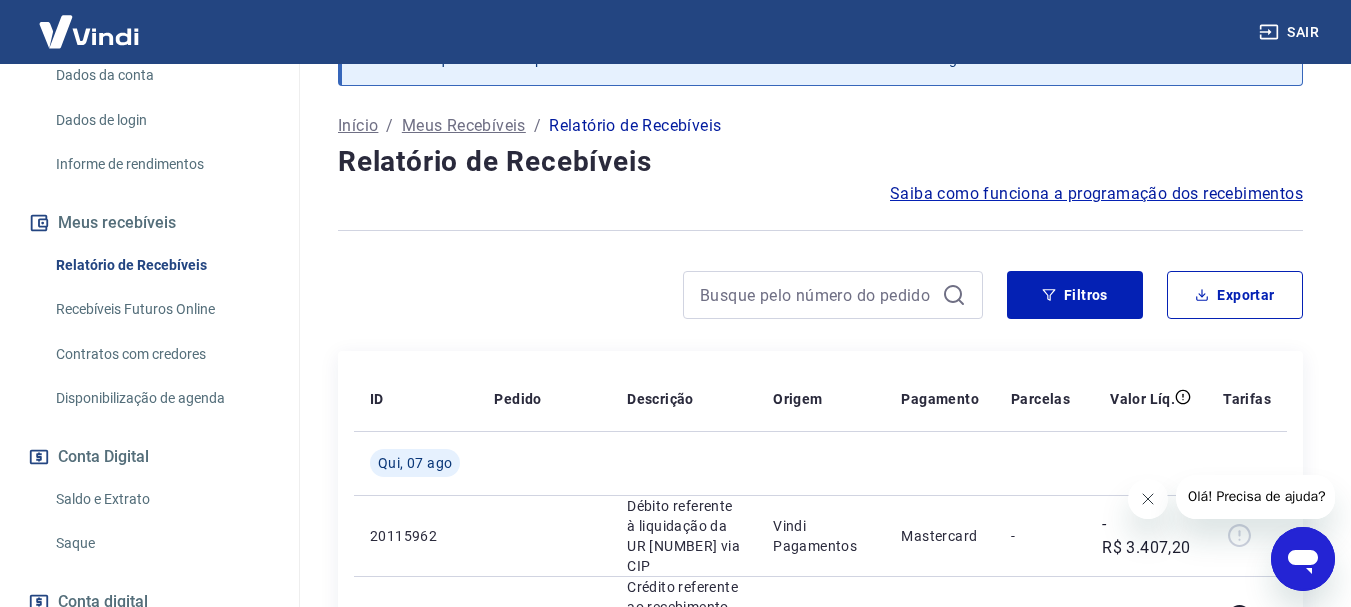 scroll, scrollTop: 200, scrollLeft: 0, axis: vertical 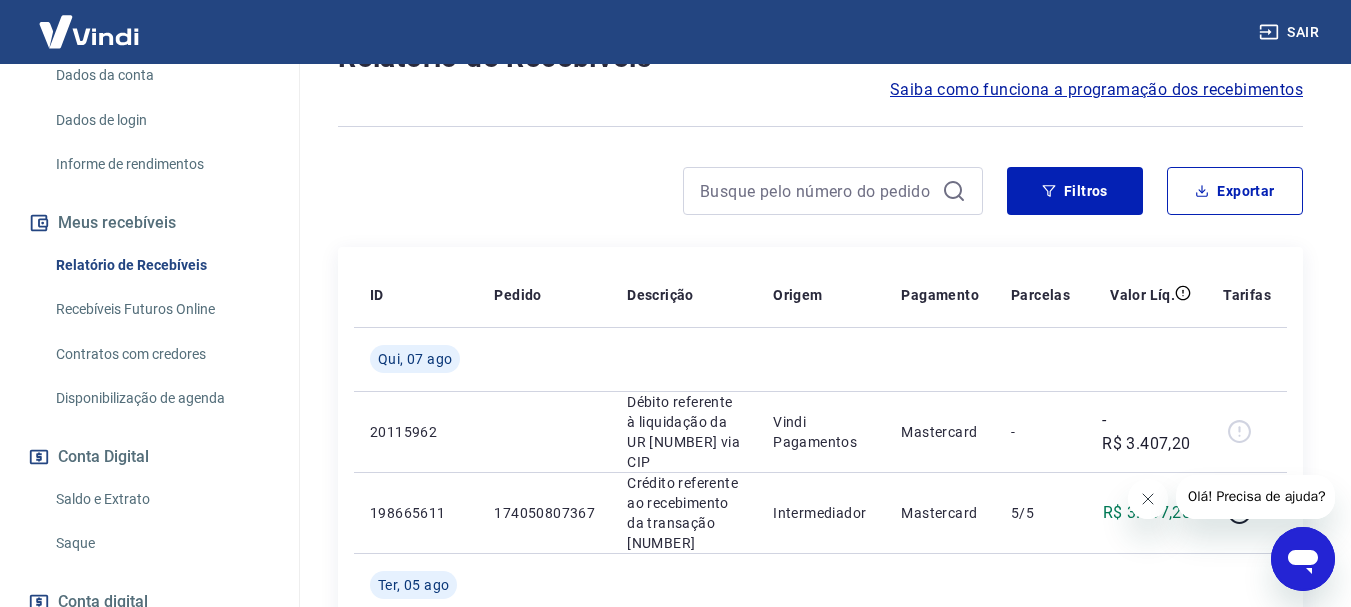 click on "Recebíveis Futuros Online" at bounding box center (161, 309) 